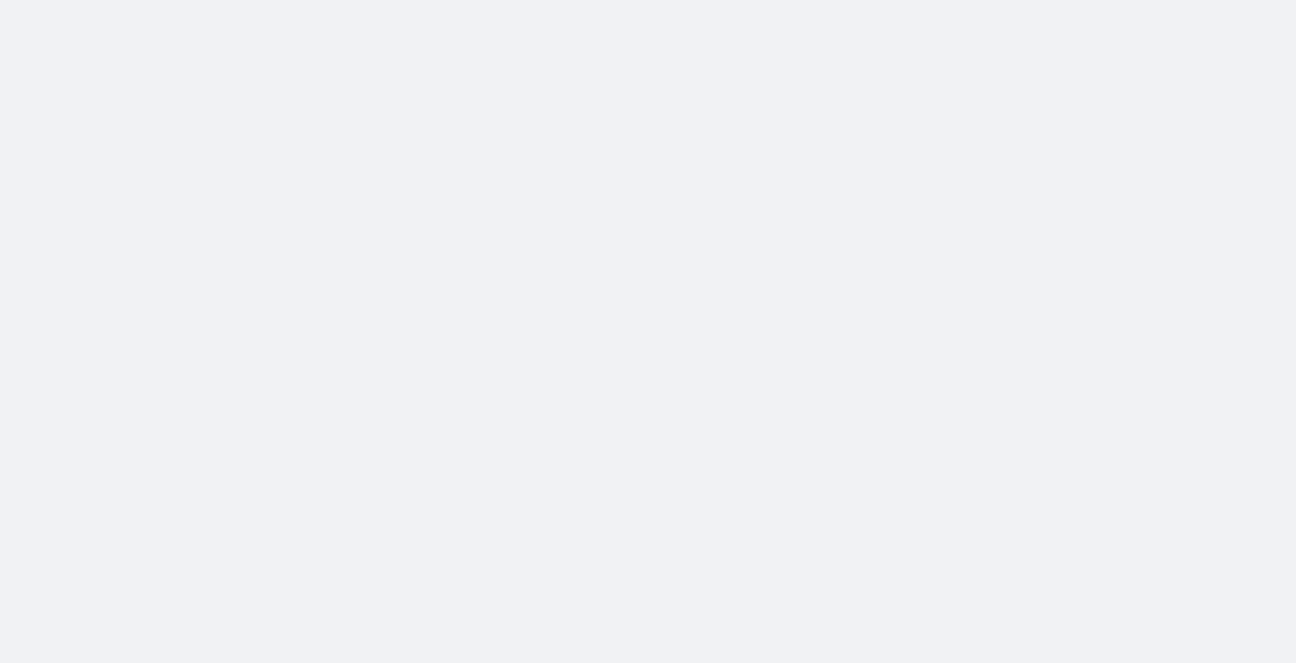 scroll, scrollTop: 0, scrollLeft: 0, axis: both 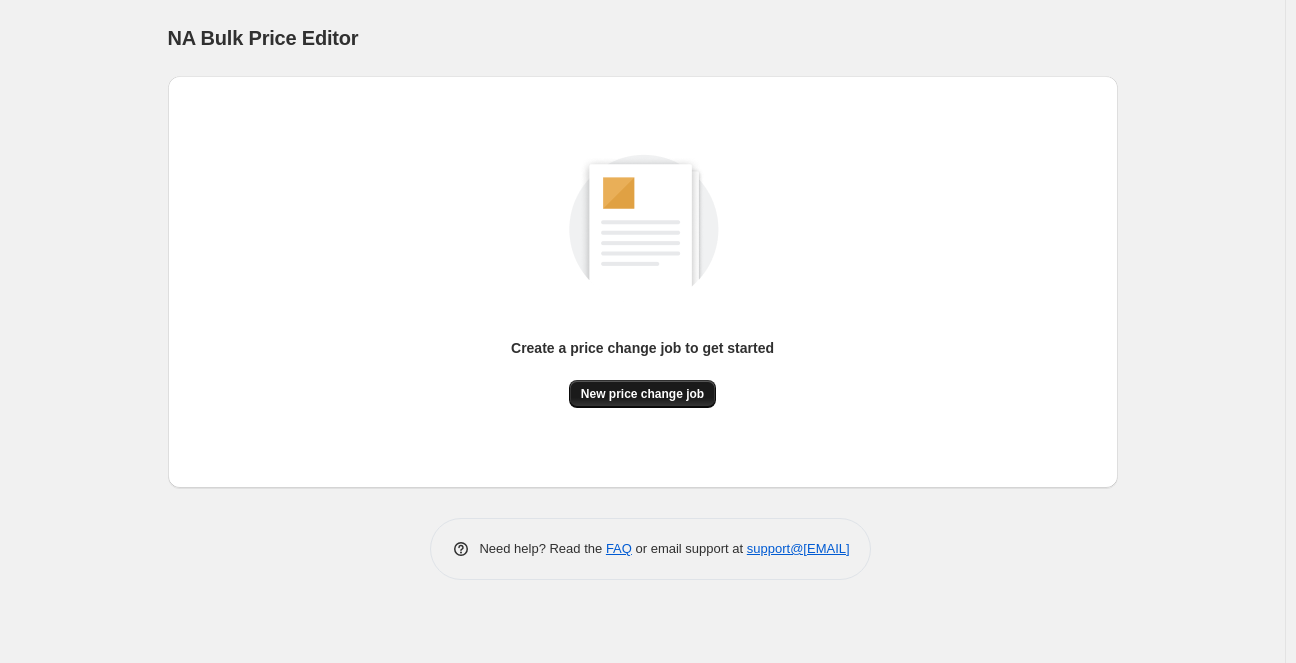 click on "New price change job" at bounding box center [642, 394] 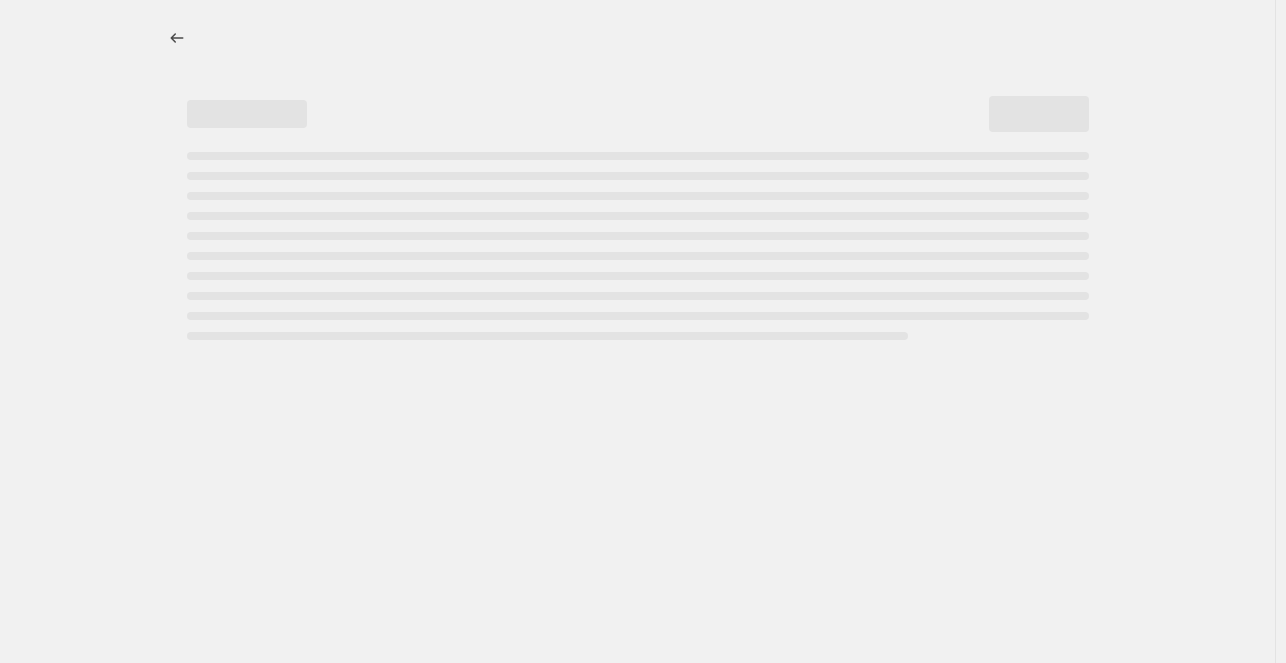 select on "percentage" 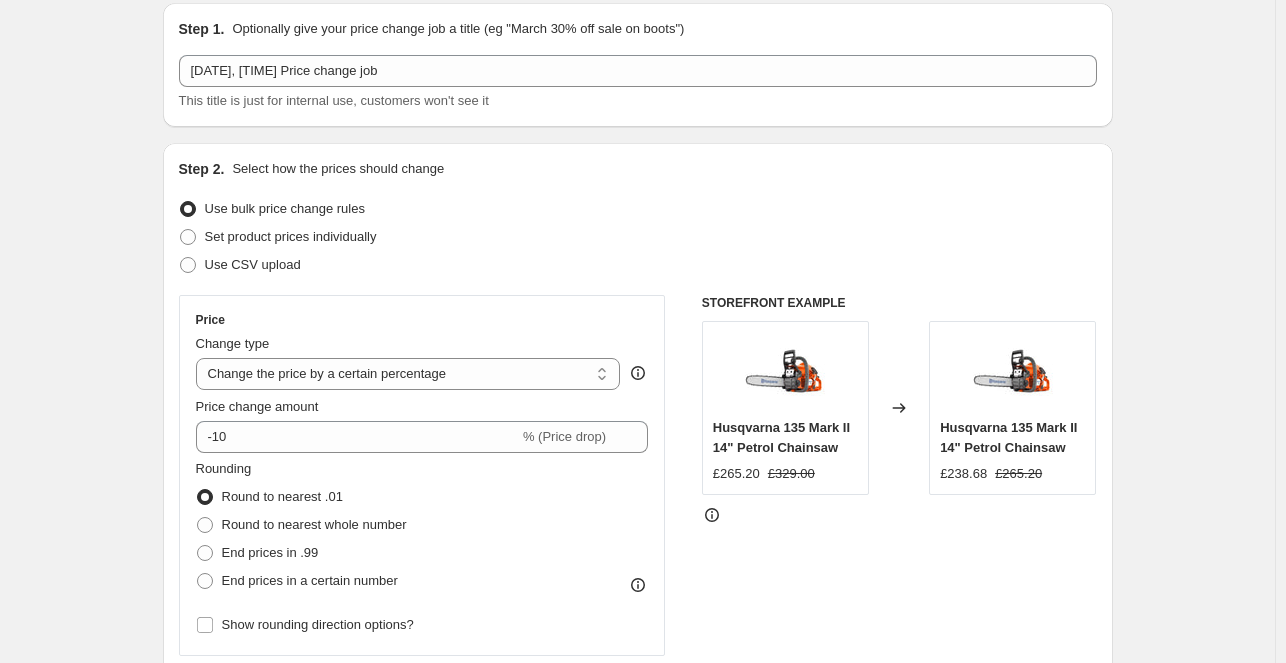 scroll, scrollTop: 72, scrollLeft: 0, axis: vertical 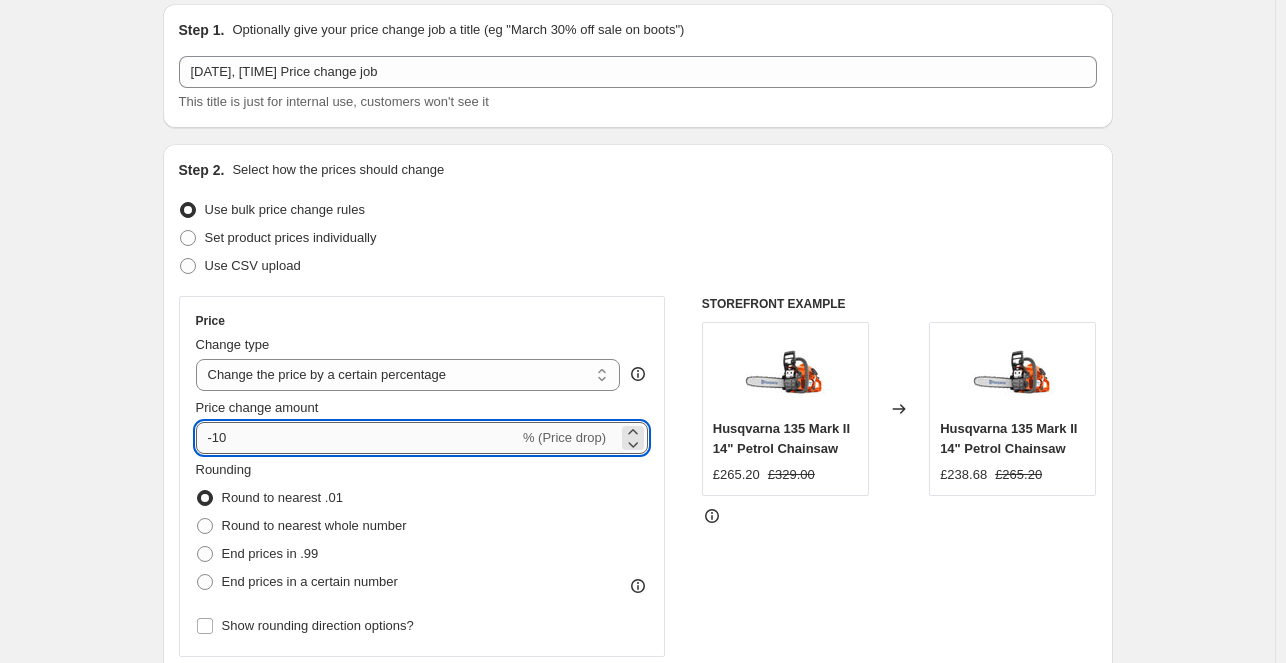 click on "-10" at bounding box center [357, 438] 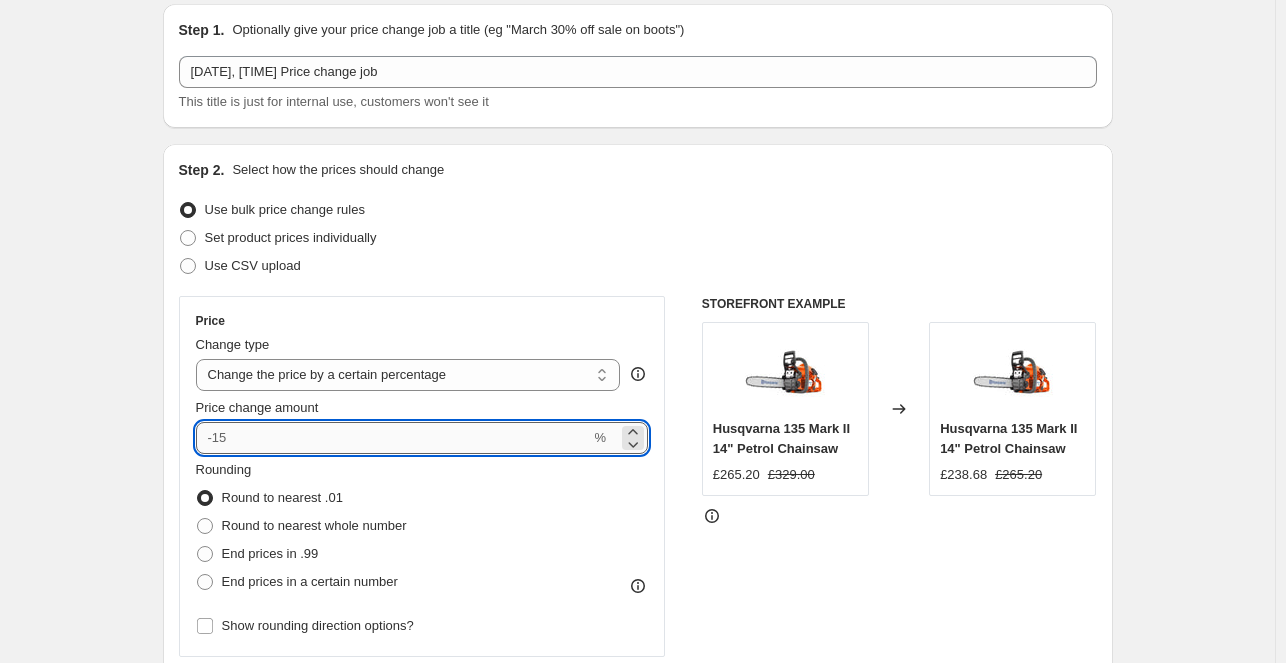 type on "2" 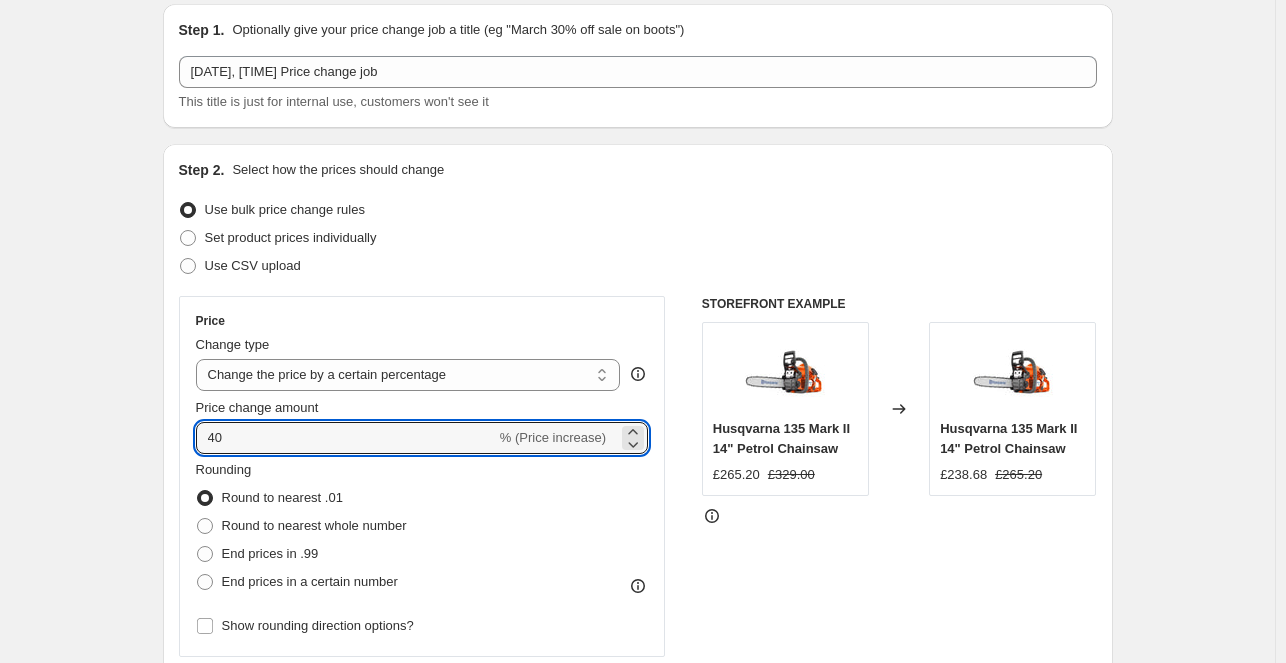 type on "40" 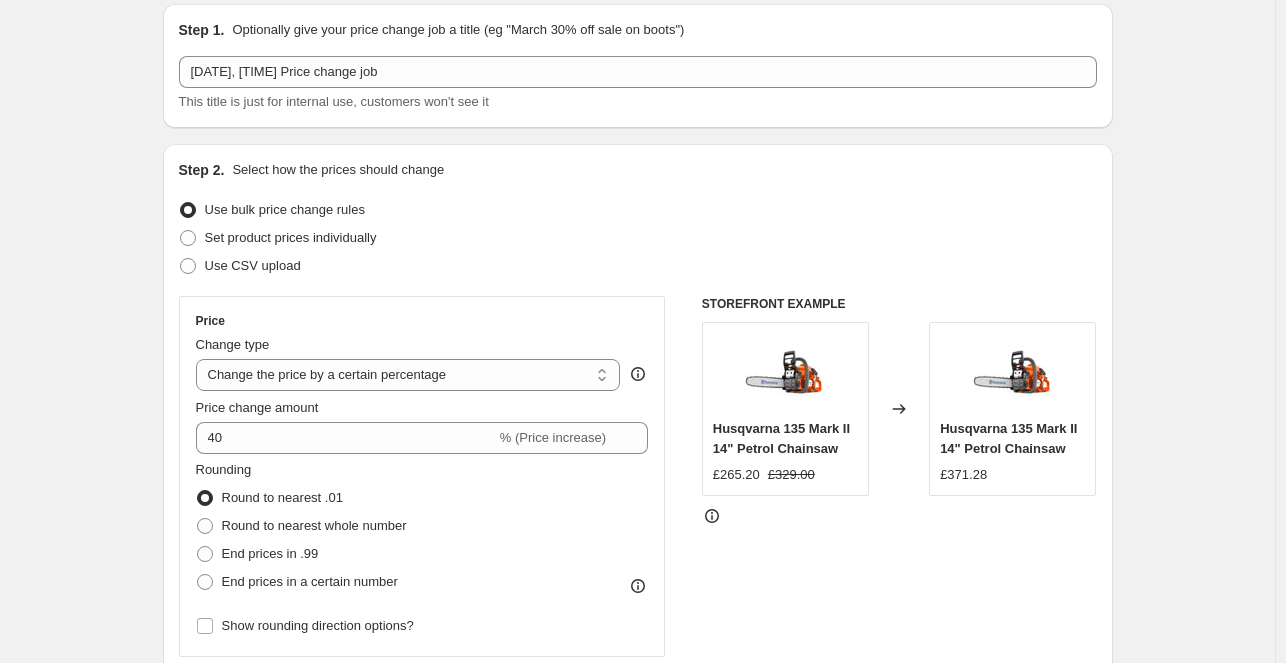 click on "Create new price change job. This page is ready Create new price change job Draft Step 1. Optionally give your price change job a title (eg "March 30% off sale on boots") 2 أغسطس 2025، 4:54:22 م Price change job This title is just for internal use, customers won't see it Step 2. Select how the prices should change Use bulk price change rules Set product prices individually Use CSV upload Price Change type Change the price to a certain amount Change the price by a certain amount Change the price by a certain percentage Change the price to the current compare at price (price before sale) Change the price by a certain amount relative to the compare at price Change the price by a certain percentage relative to the compare at price Don't change the price Change the price by a certain percentage relative to the cost per item Change price to certain cost margin Change the price by a certain percentage Price change amount 40 % (Price increase) Rounding Round to nearest .01 Round to nearest whole number Step 3." at bounding box center (637, 930) 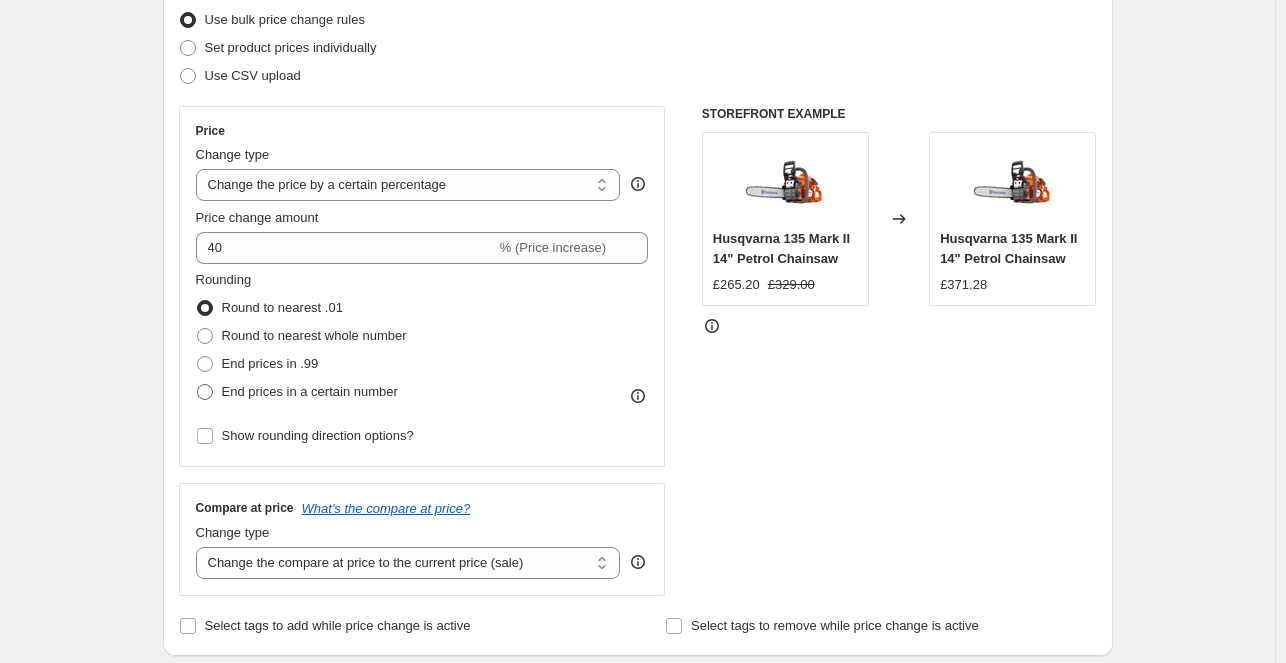 scroll, scrollTop: 165, scrollLeft: 0, axis: vertical 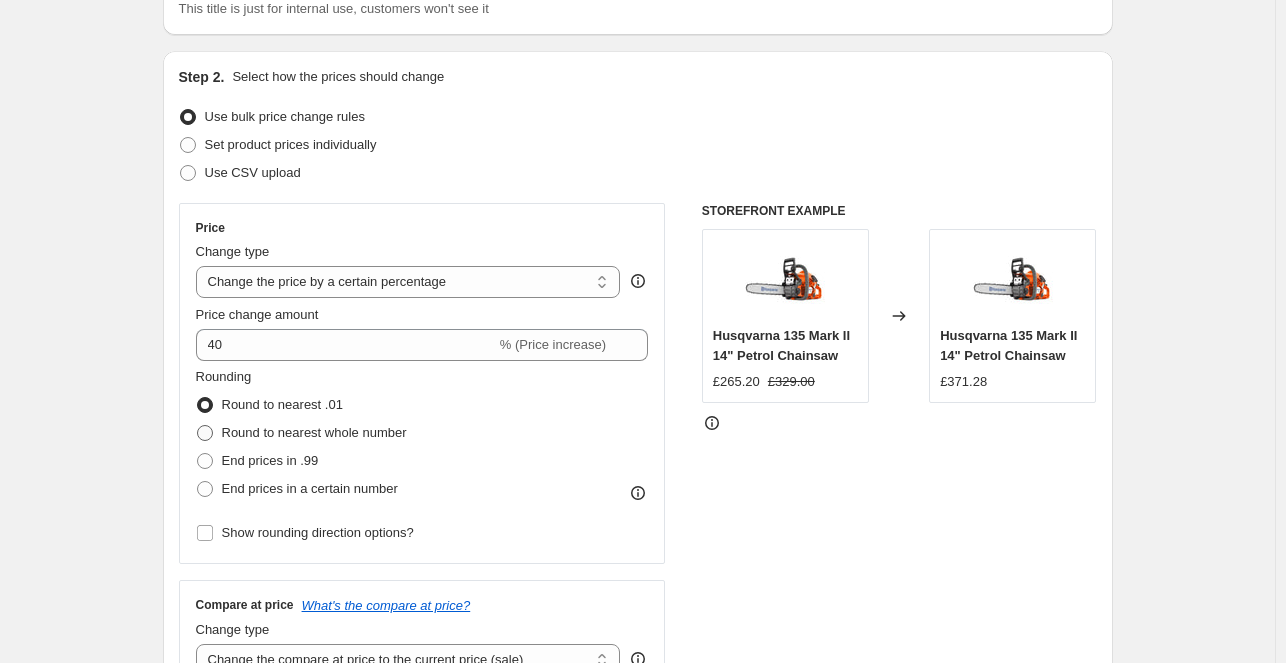 click on "Round to nearest whole number" at bounding box center (314, 432) 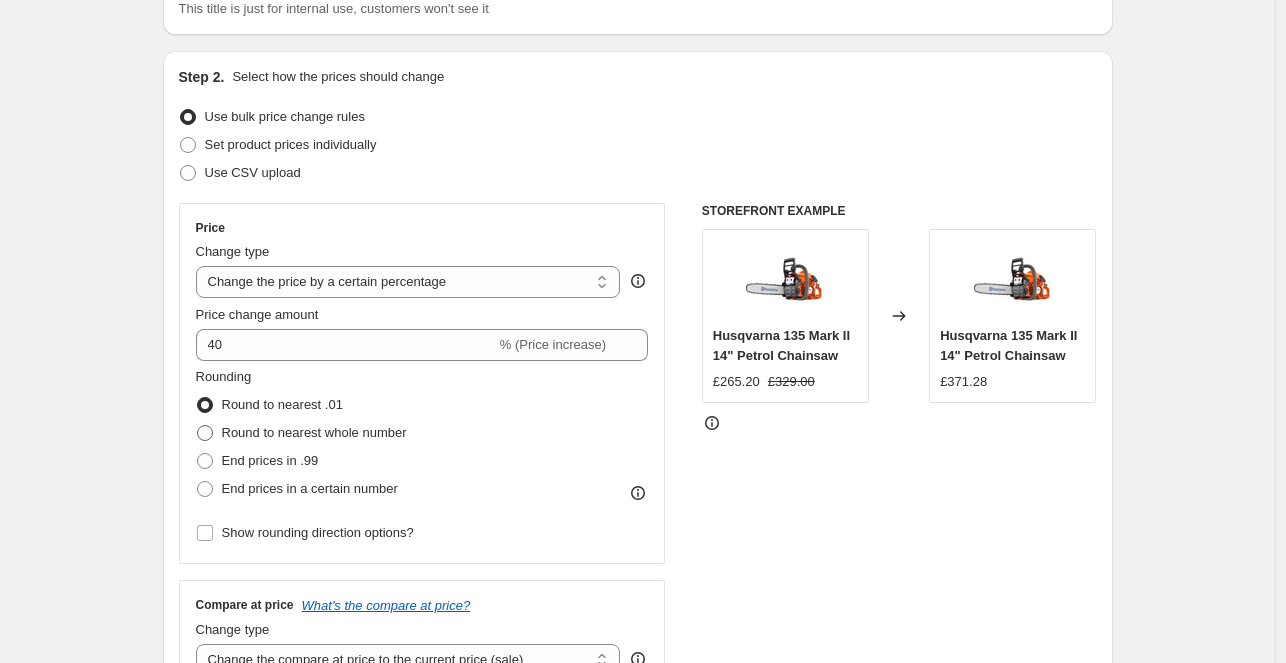 radio on "true" 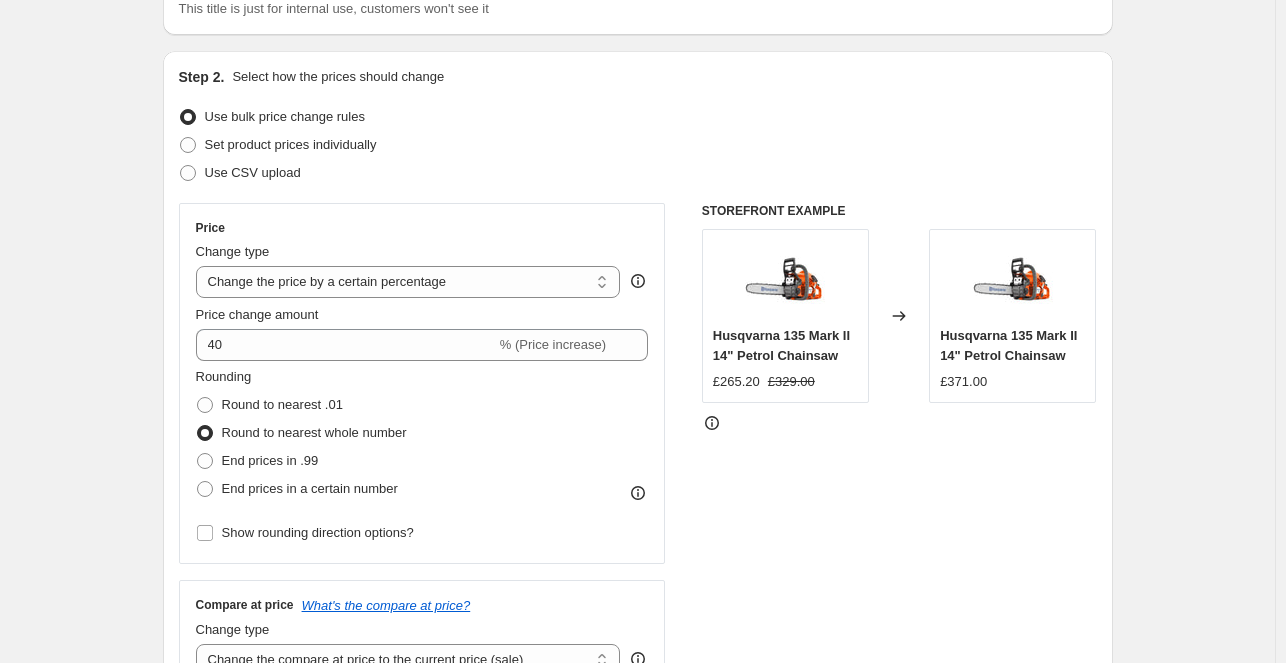 click on "Step 1. Optionally give your price change job a title (eg "March 30% off sale on boots") 2 أغسطس 2025، 4:54:22 م Price change job This title is just for internal use, customers won't see it Step 2. Select how the prices should change Use bulk price change rules Set product prices individually Use CSV upload Price Change type Change the price to a certain amount Change the price by a certain amount Change the price by a certain percentage Change the price to the current compare at price (price before sale) Change the price by a certain amount relative to the compare at price Change the price by a certain percentage relative to the compare at price Don't change the price Change the price by a certain percentage relative to the cost per item Change price to certain cost margin Change the price by a certain percentage Price change amount 40 % (Price increase) Rounding Round to nearest .01 Round to nearest whole number End prices in .99 End prices in a certain number Show rounding direction options? Step 3." at bounding box center [630, 806] 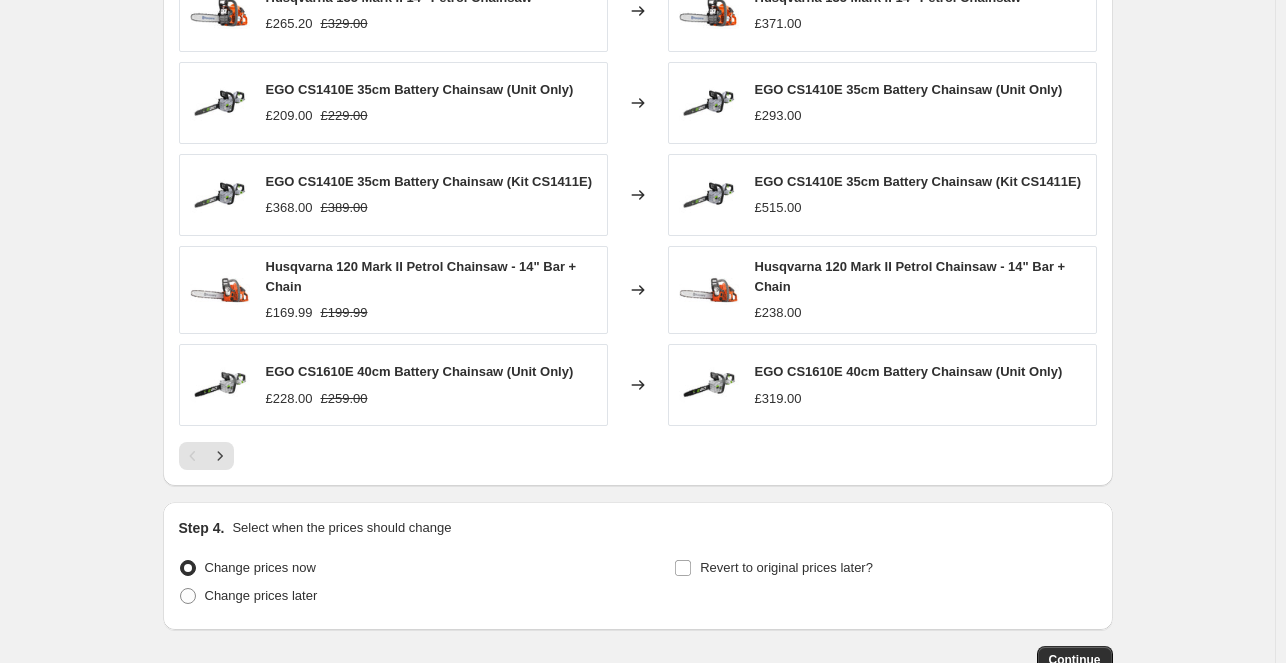 scroll, scrollTop: 1340, scrollLeft: 0, axis: vertical 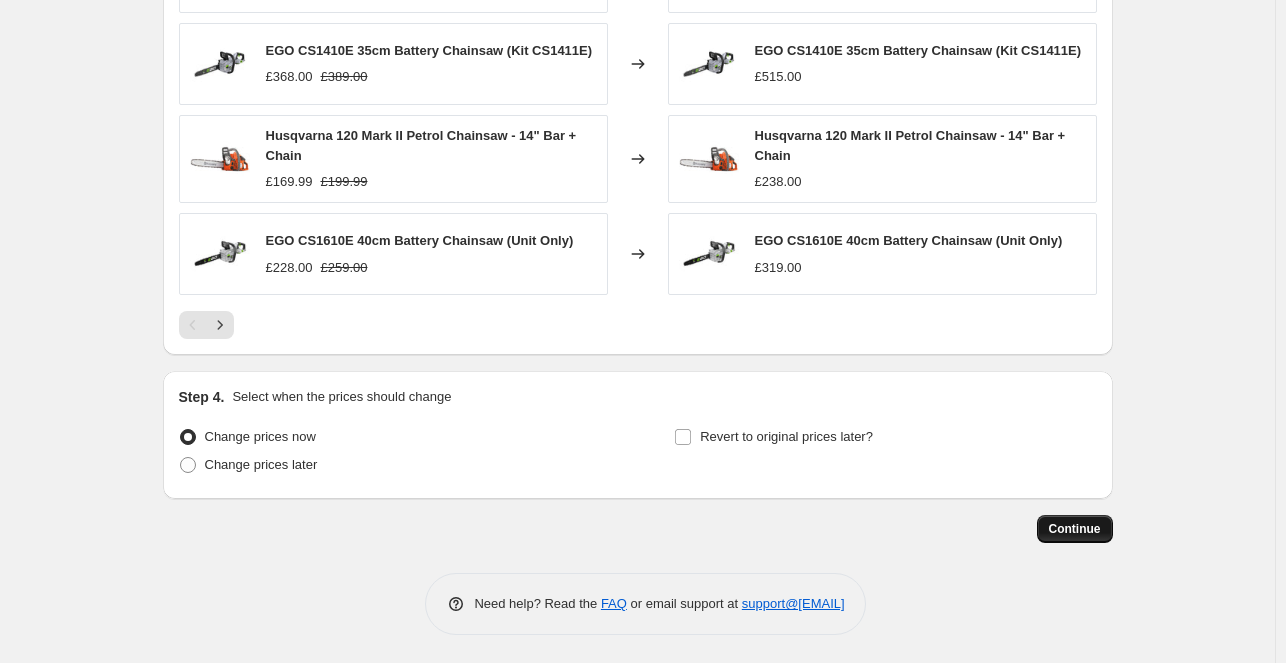 click on "Continue" at bounding box center (1075, 529) 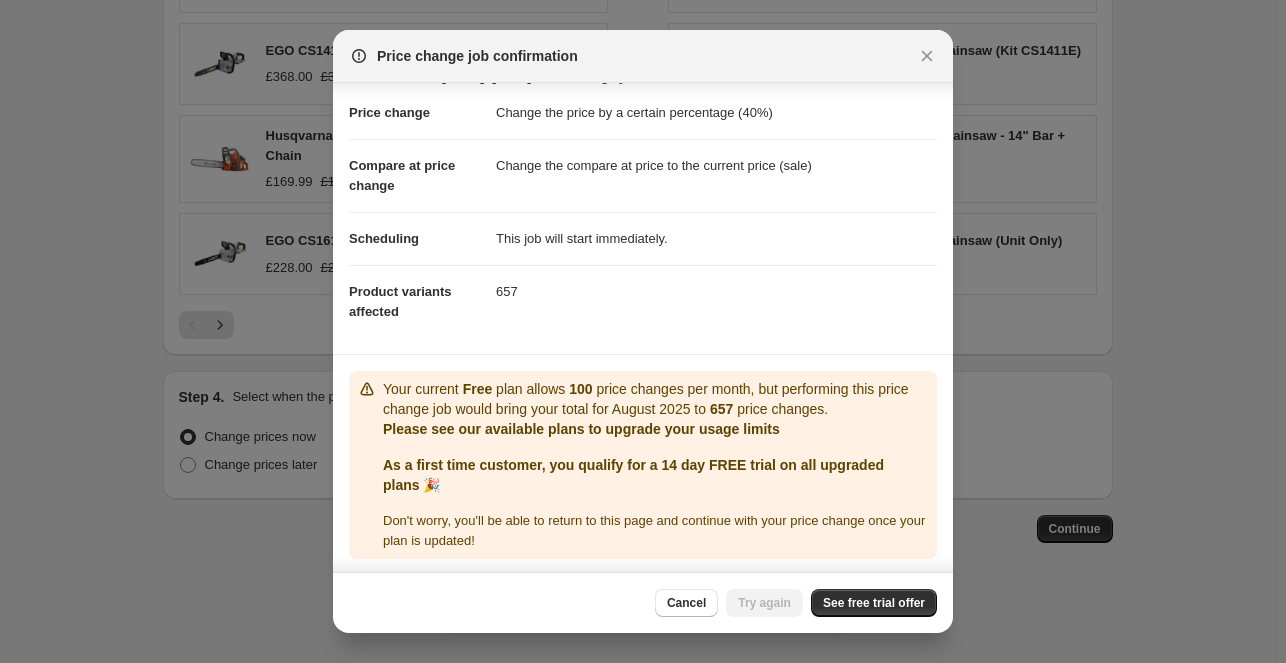 scroll, scrollTop: 33, scrollLeft: 0, axis: vertical 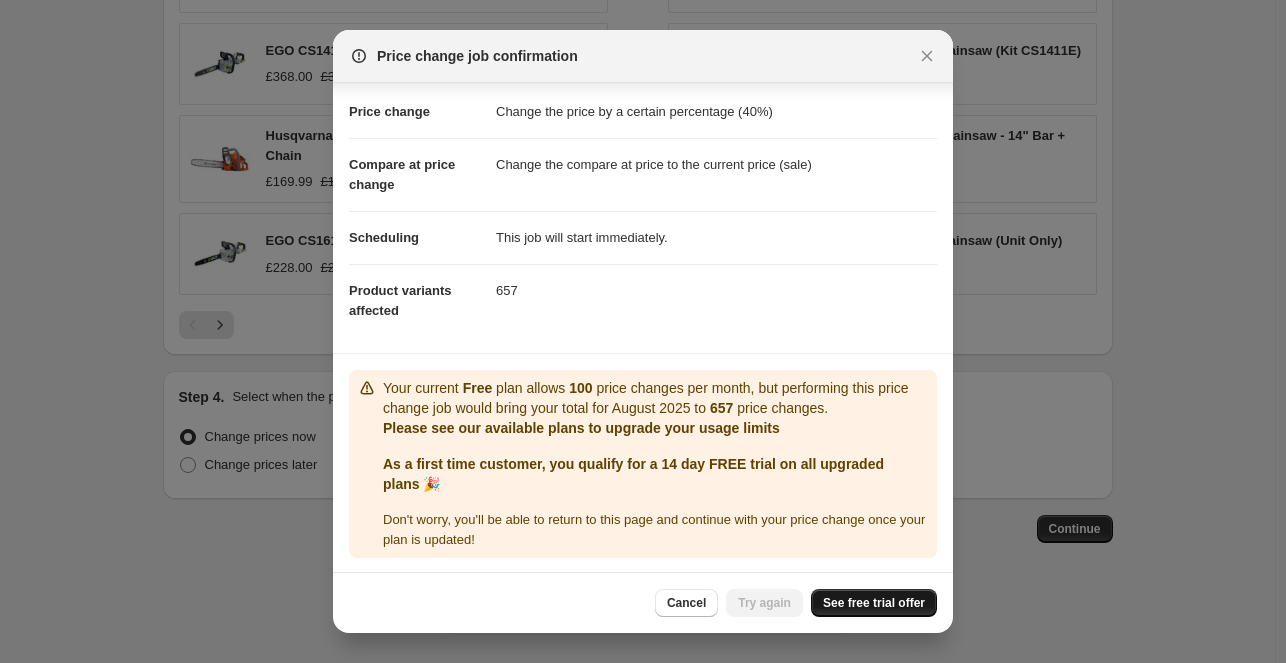 click on "See free trial offer" at bounding box center (874, 603) 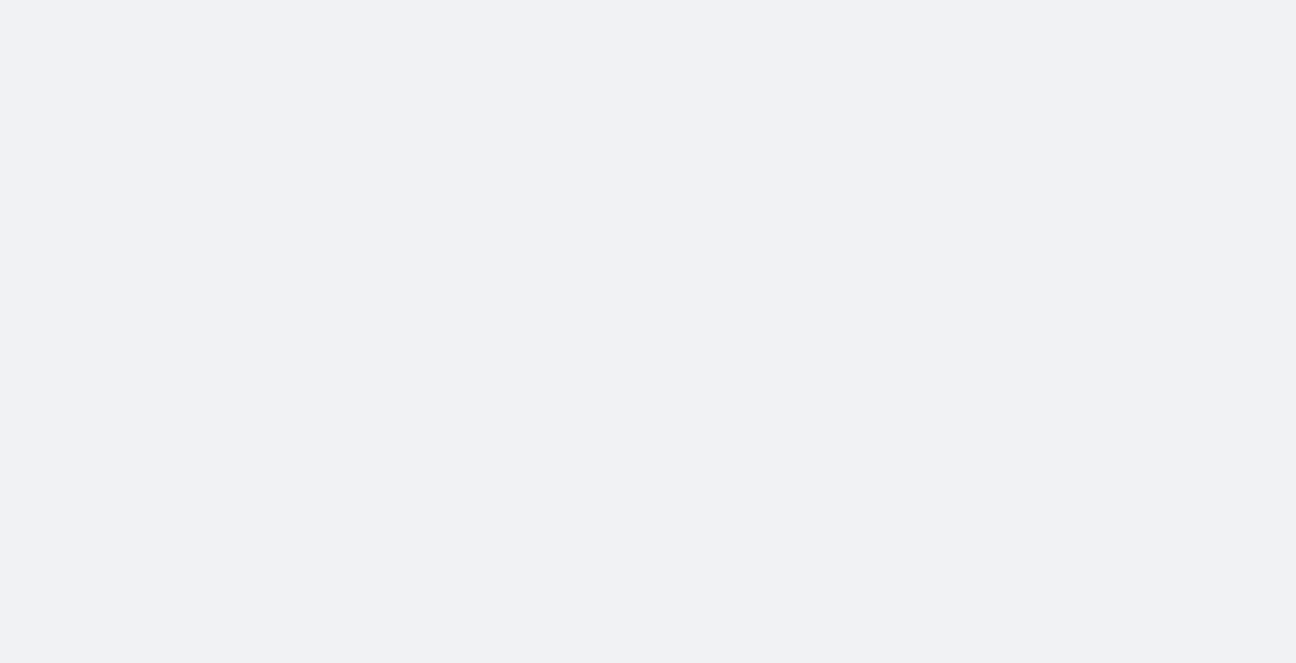 scroll, scrollTop: 0, scrollLeft: 0, axis: both 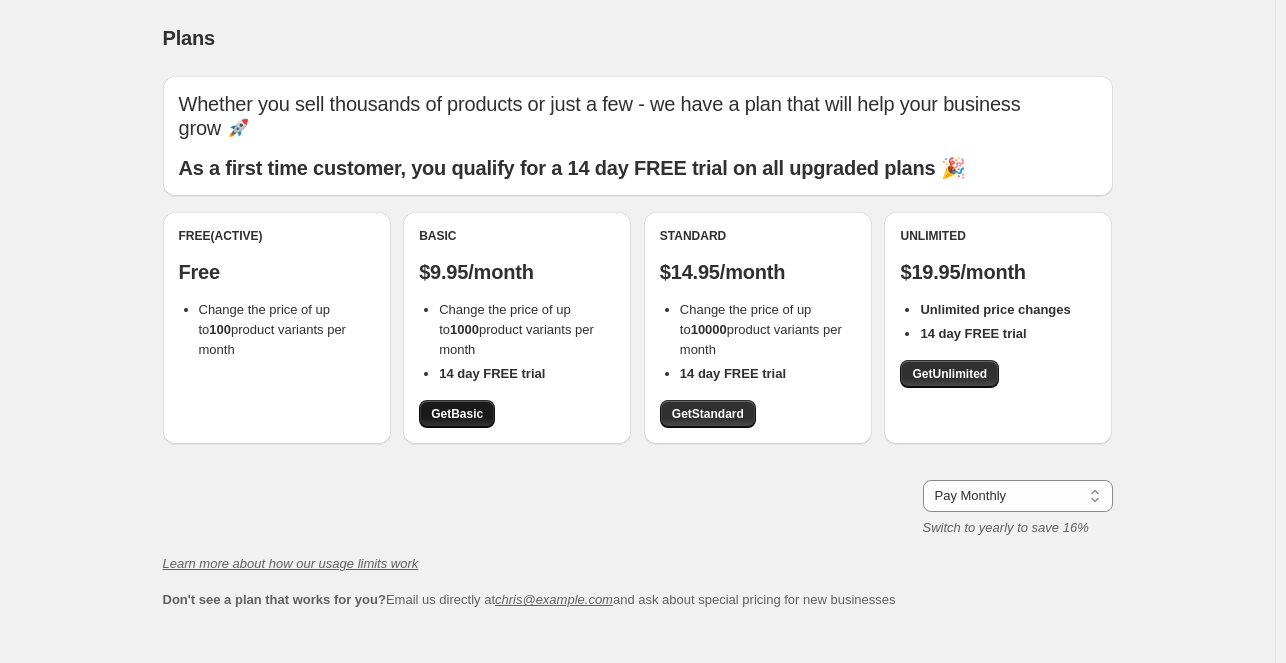 click on "Get  Basic" at bounding box center [457, 414] 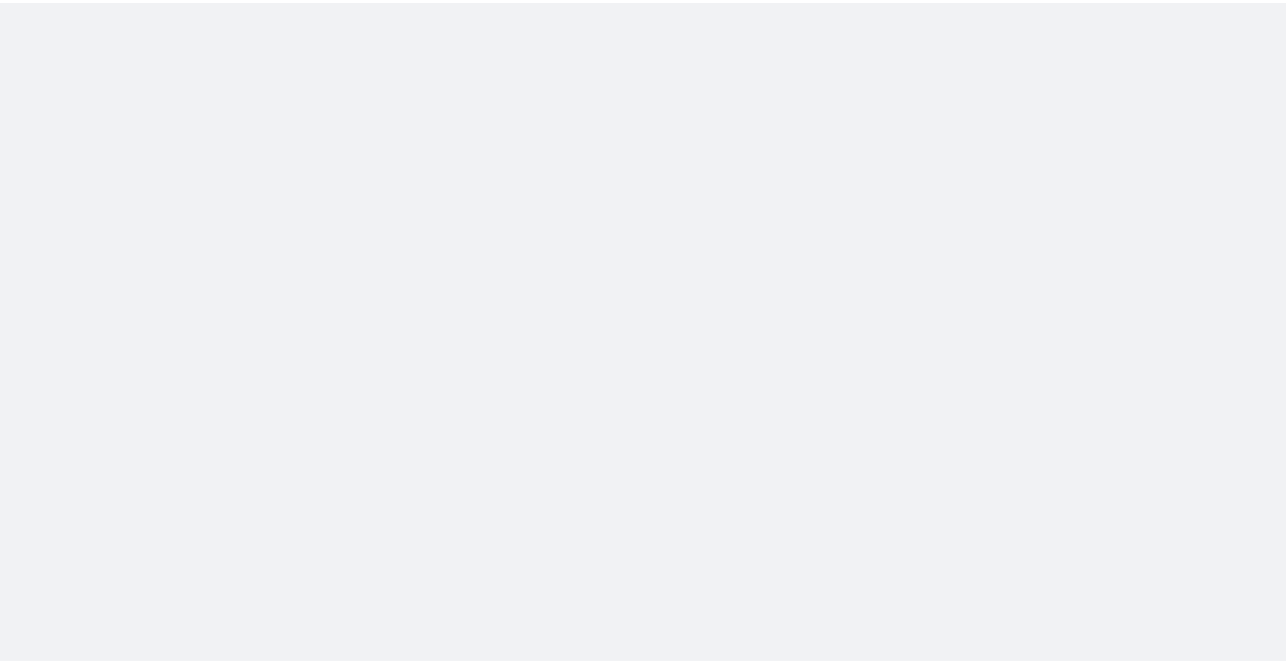 scroll, scrollTop: 0, scrollLeft: 0, axis: both 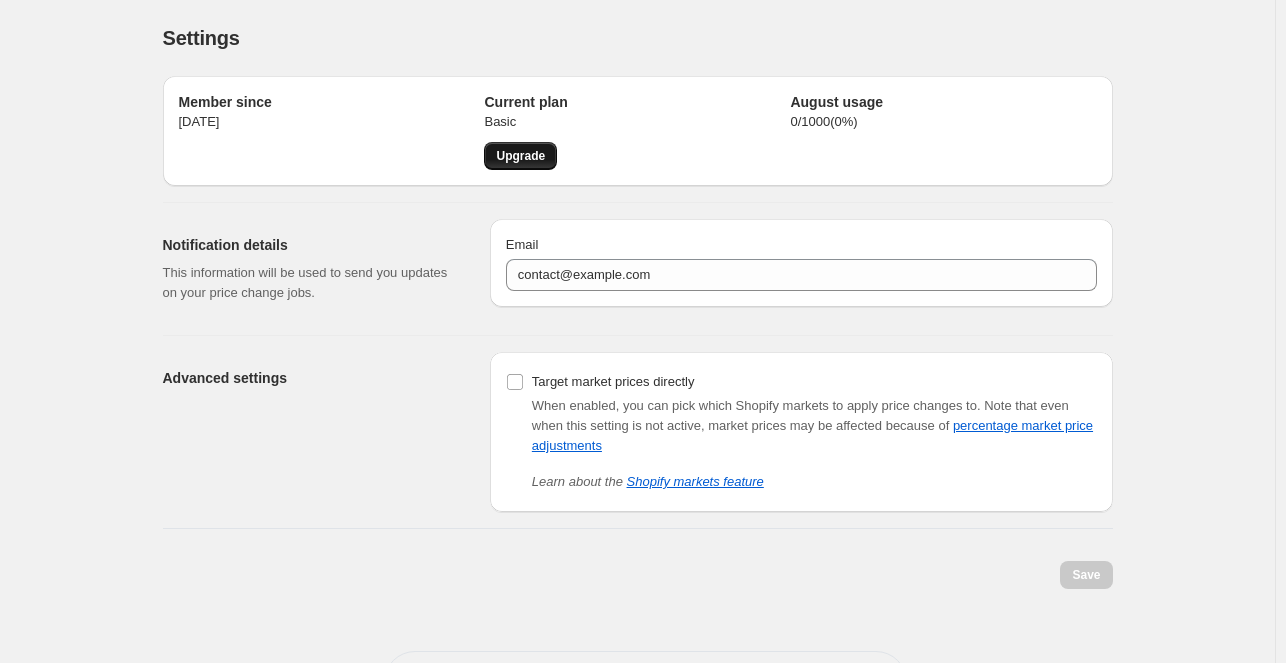 click on "Upgrade" at bounding box center (520, 156) 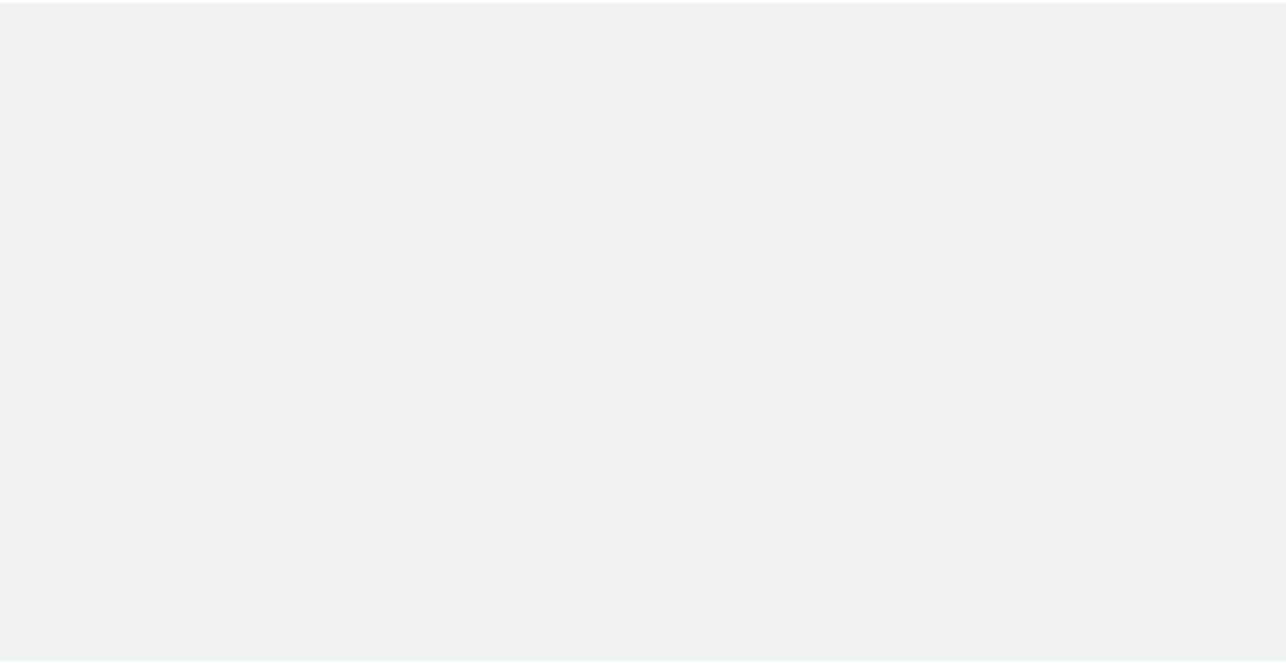 scroll, scrollTop: 0, scrollLeft: 0, axis: both 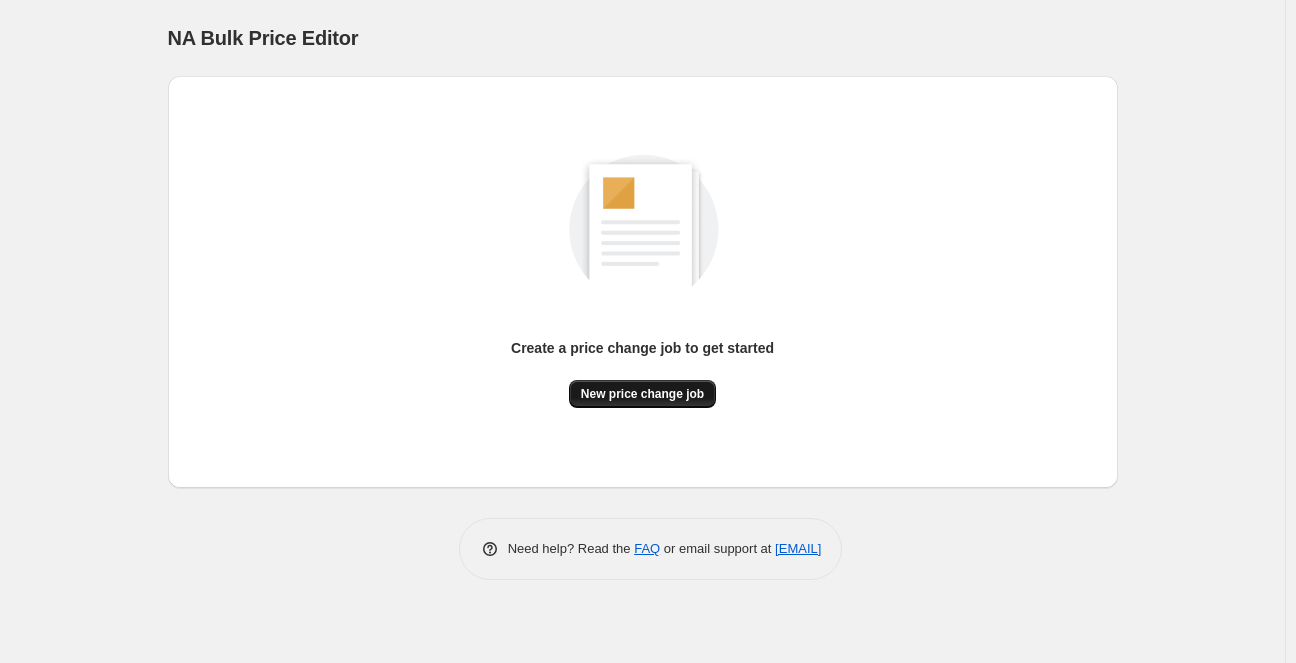 click on "New price change job" at bounding box center (642, 394) 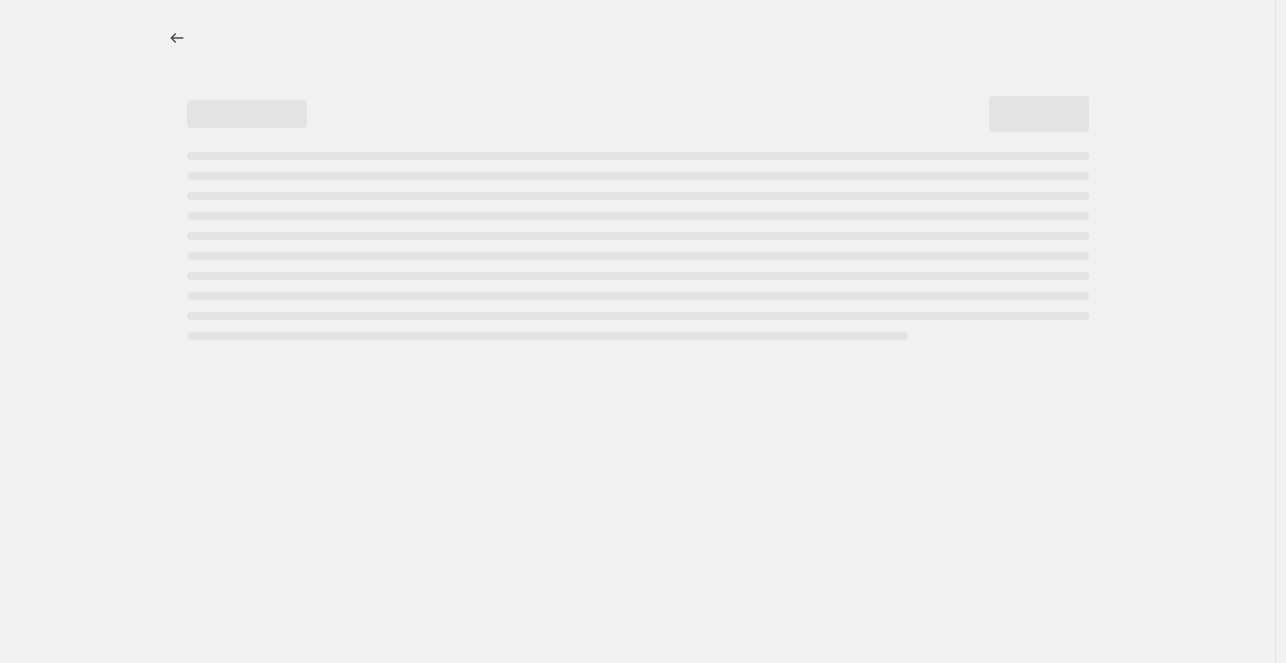 select on "percentage" 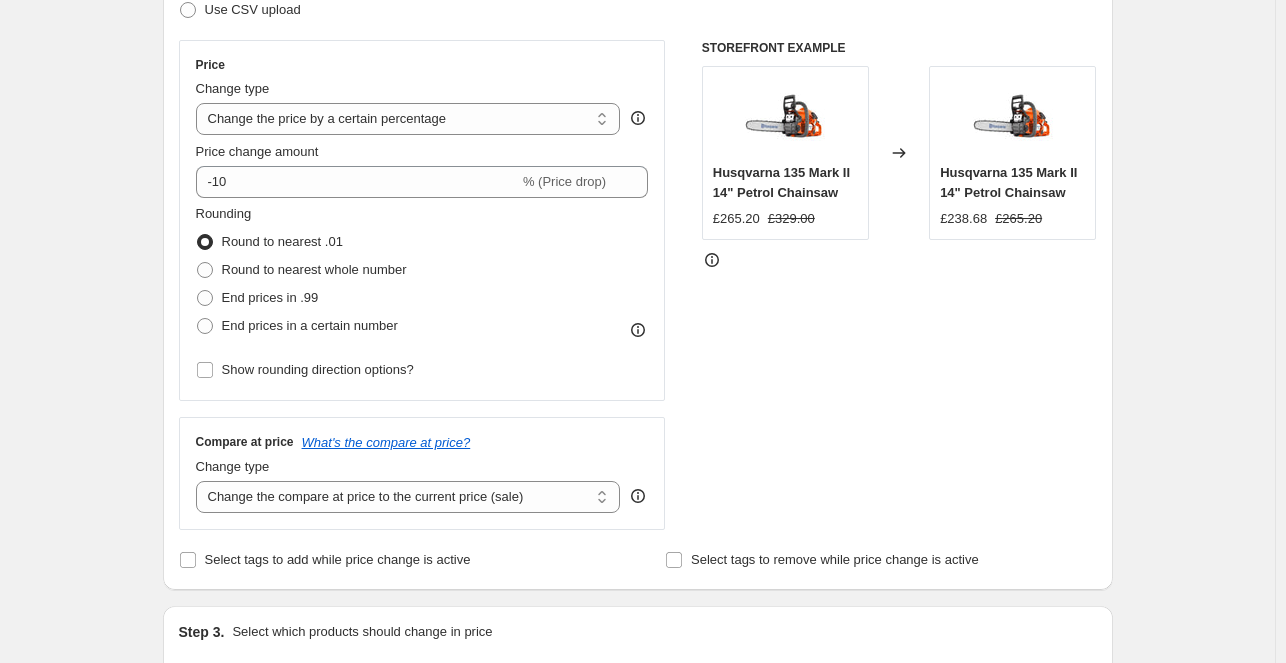 scroll, scrollTop: 192, scrollLeft: 0, axis: vertical 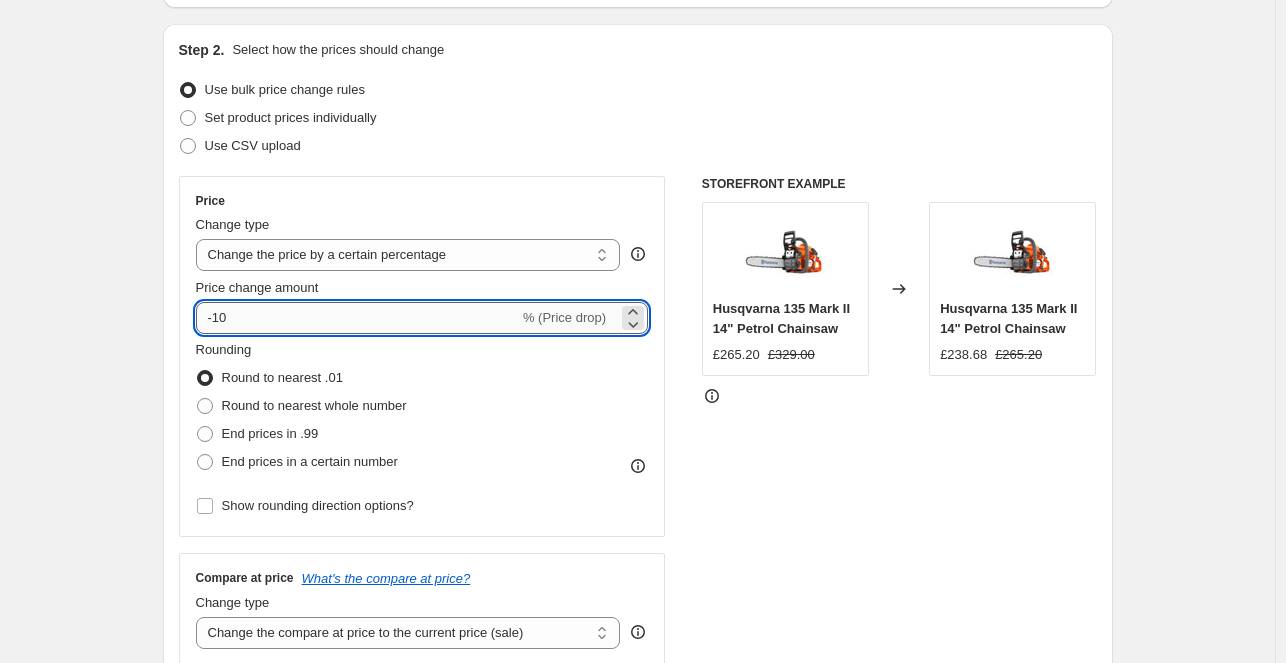 click on "-10" at bounding box center (357, 318) 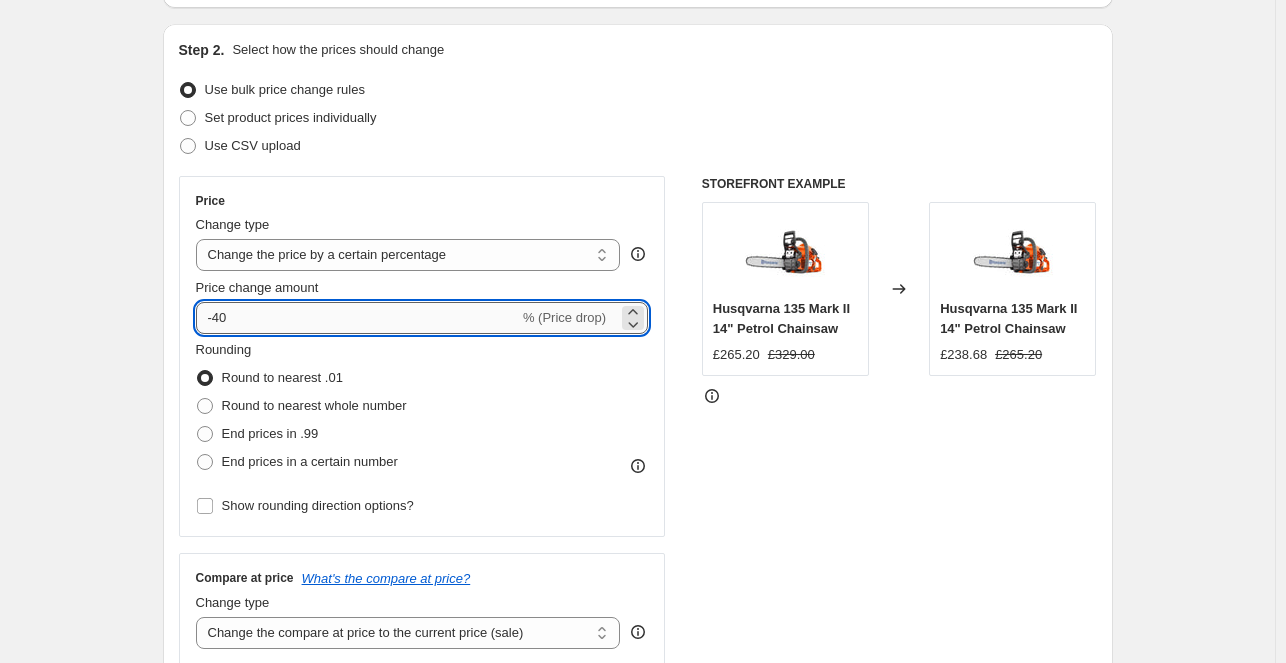 click on "-40" at bounding box center (357, 318) 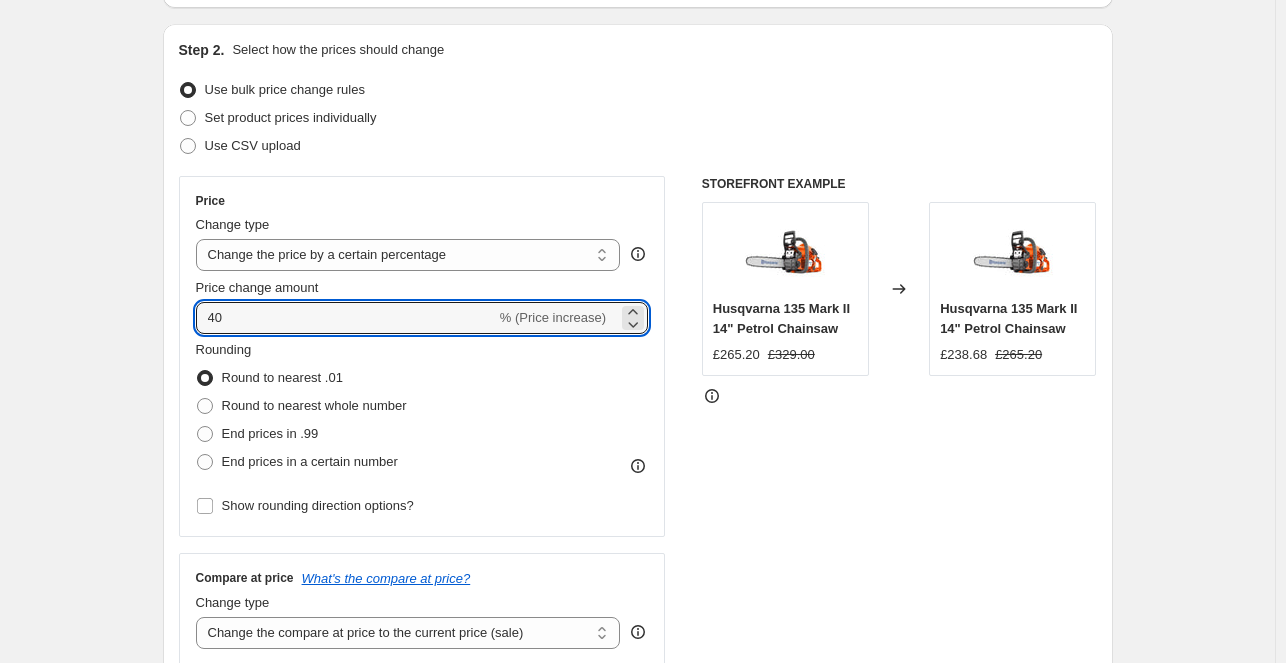 type on "40" 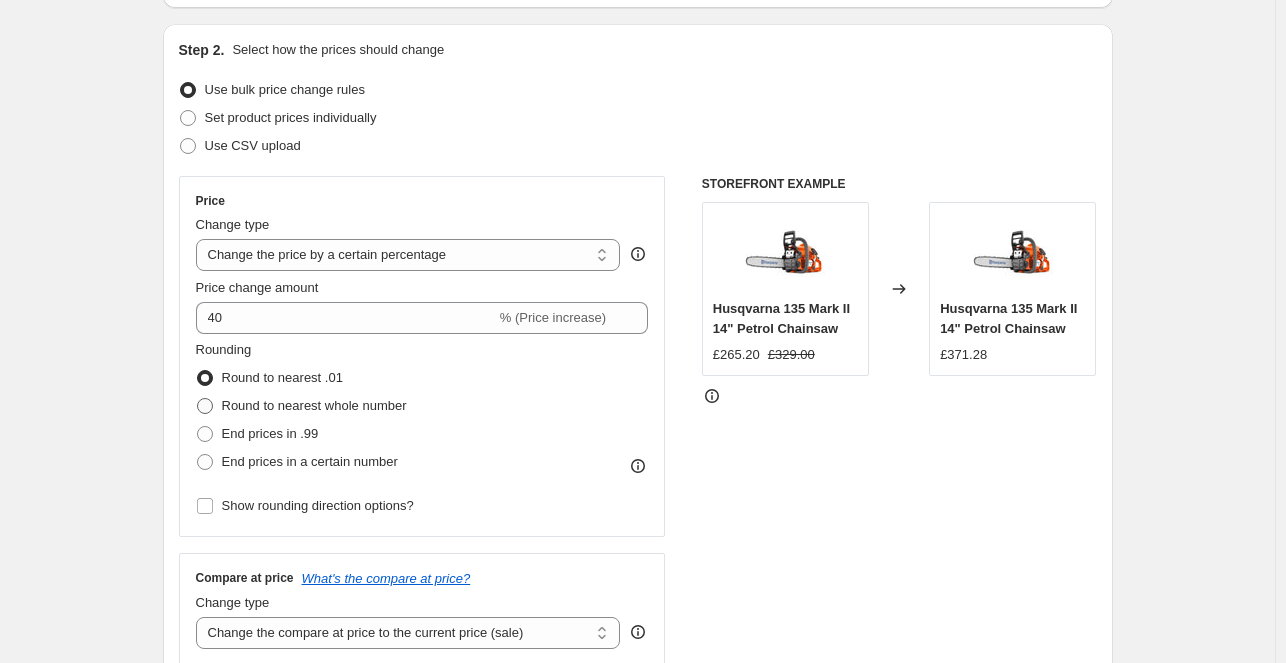 click on "Round to nearest whole number" at bounding box center [314, 405] 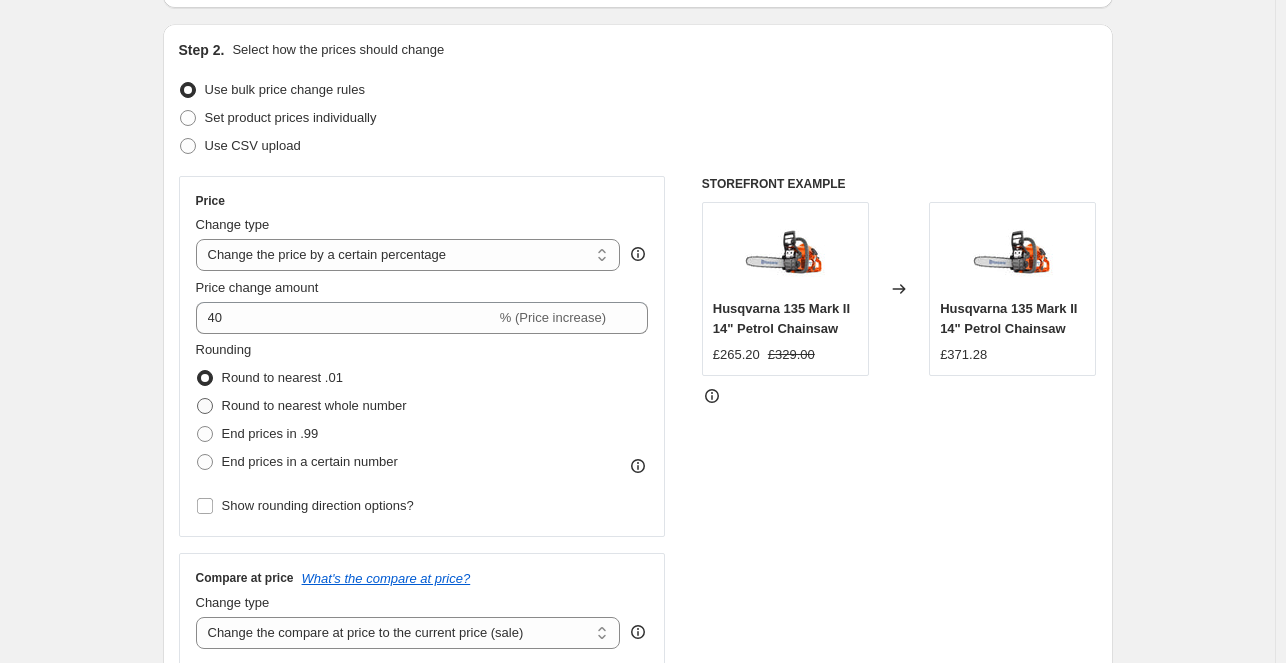 radio on "true" 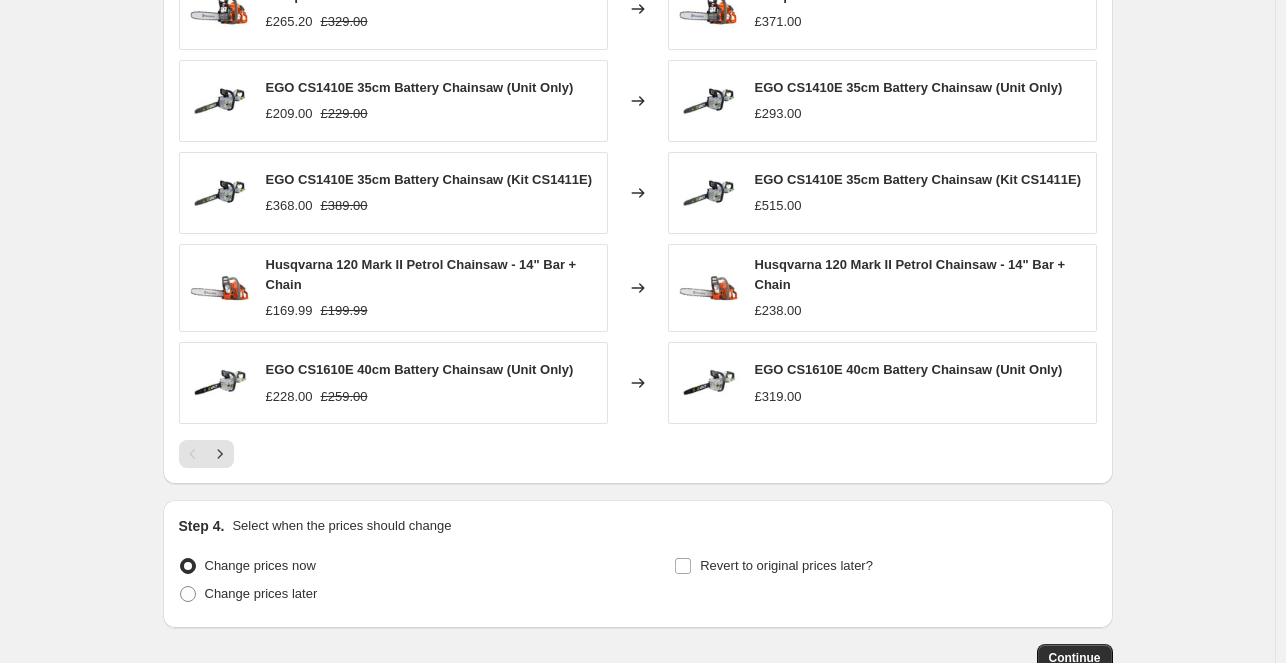 scroll, scrollTop: 1340, scrollLeft: 0, axis: vertical 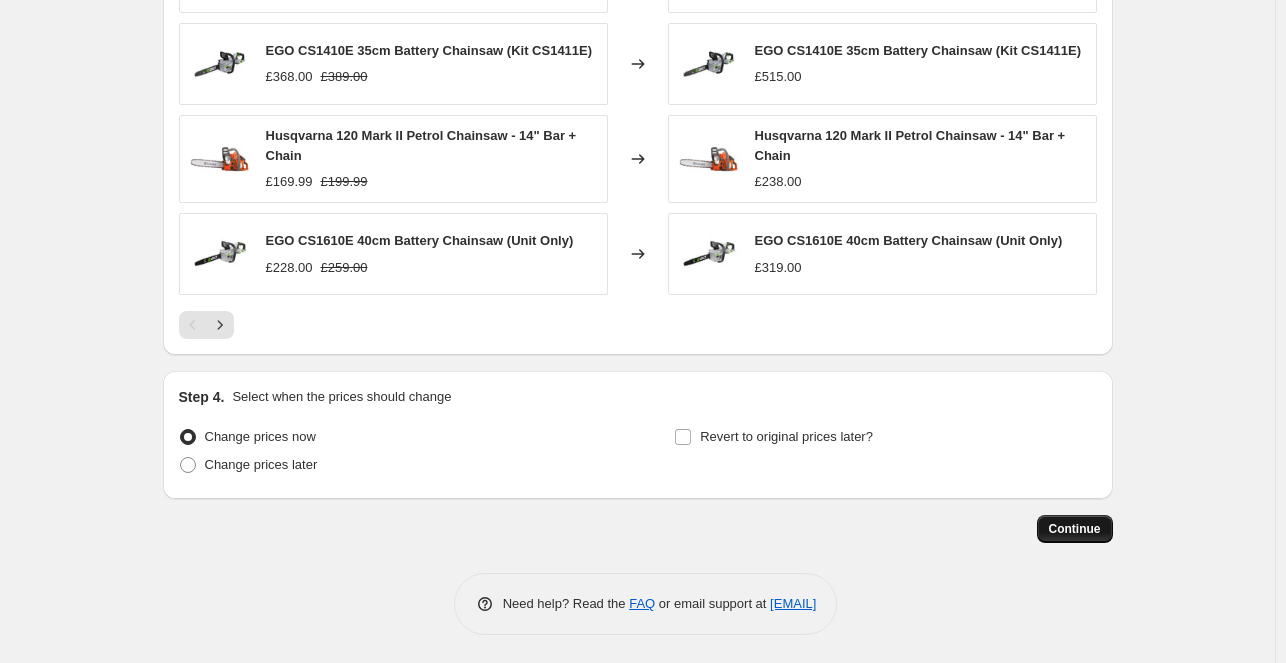 click on "Continue" at bounding box center (1075, 529) 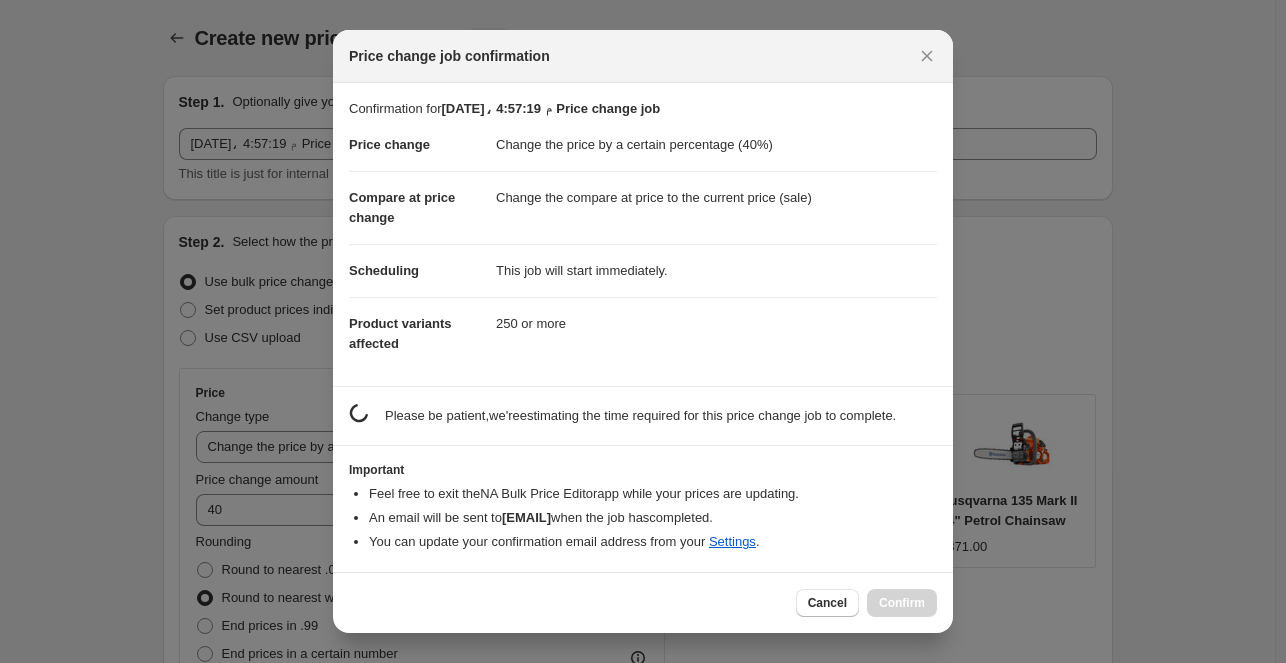 scroll, scrollTop: 0, scrollLeft: 0, axis: both 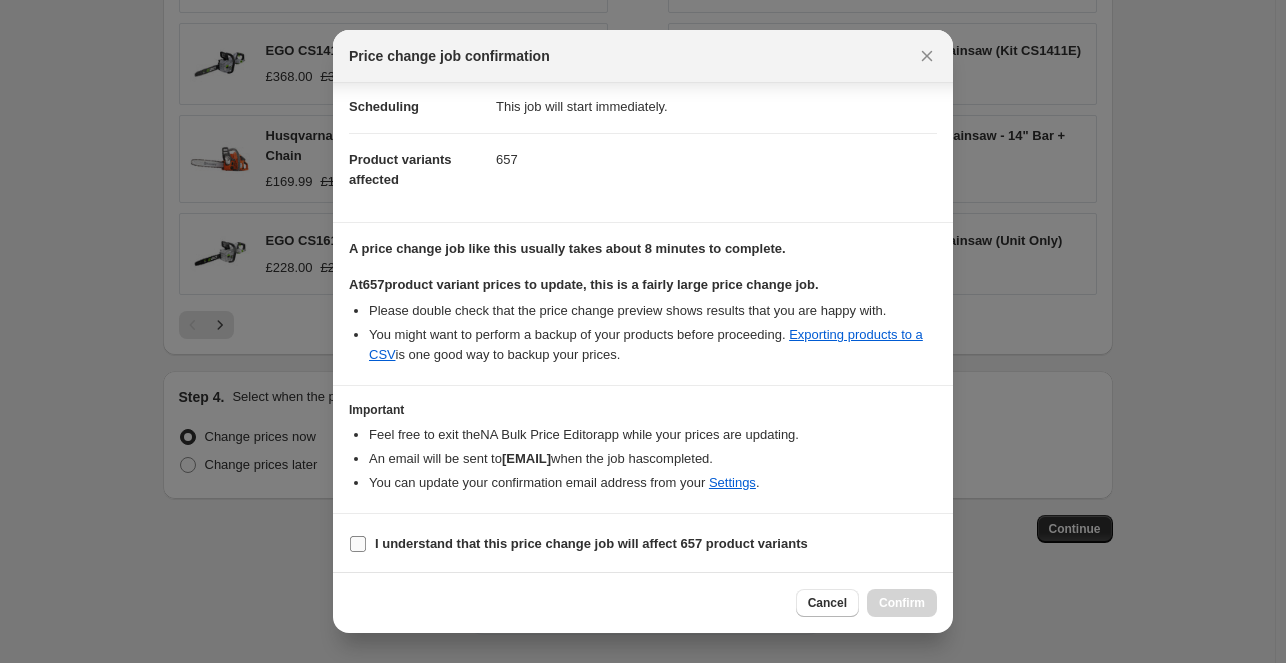 click on "I understand that this price change job will affect 657 product variants" at bounding box center [591, 543] 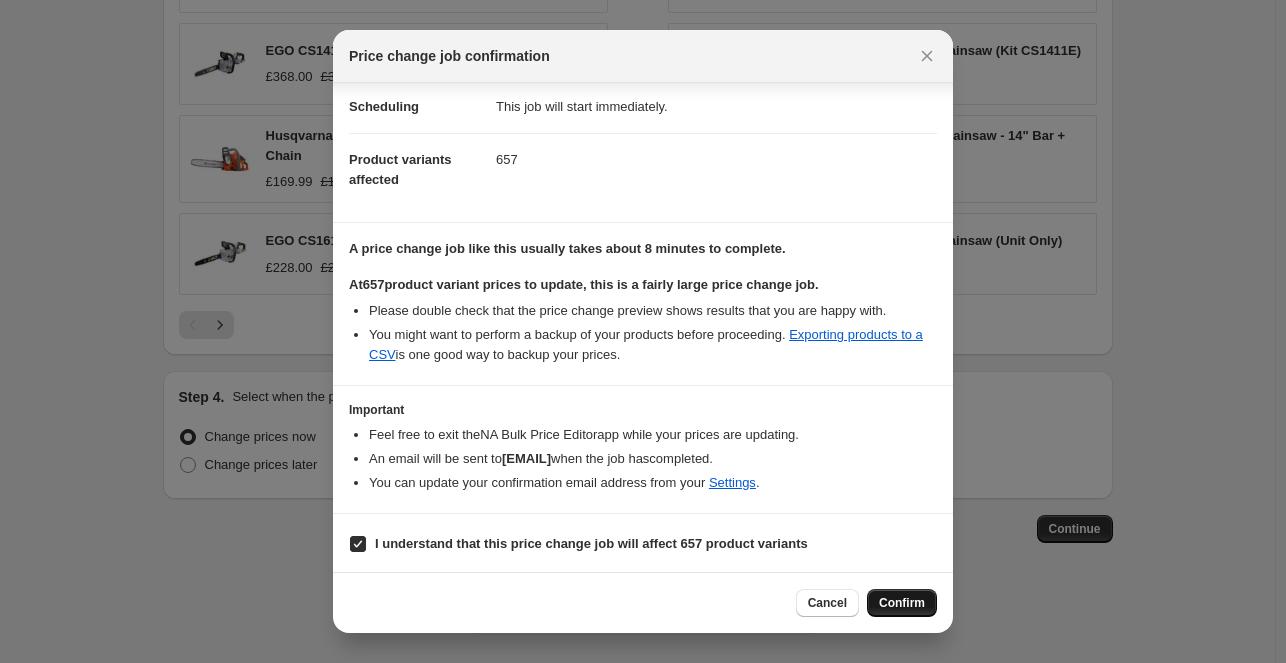 click on "Confirm" at bounding box center [902, 603] 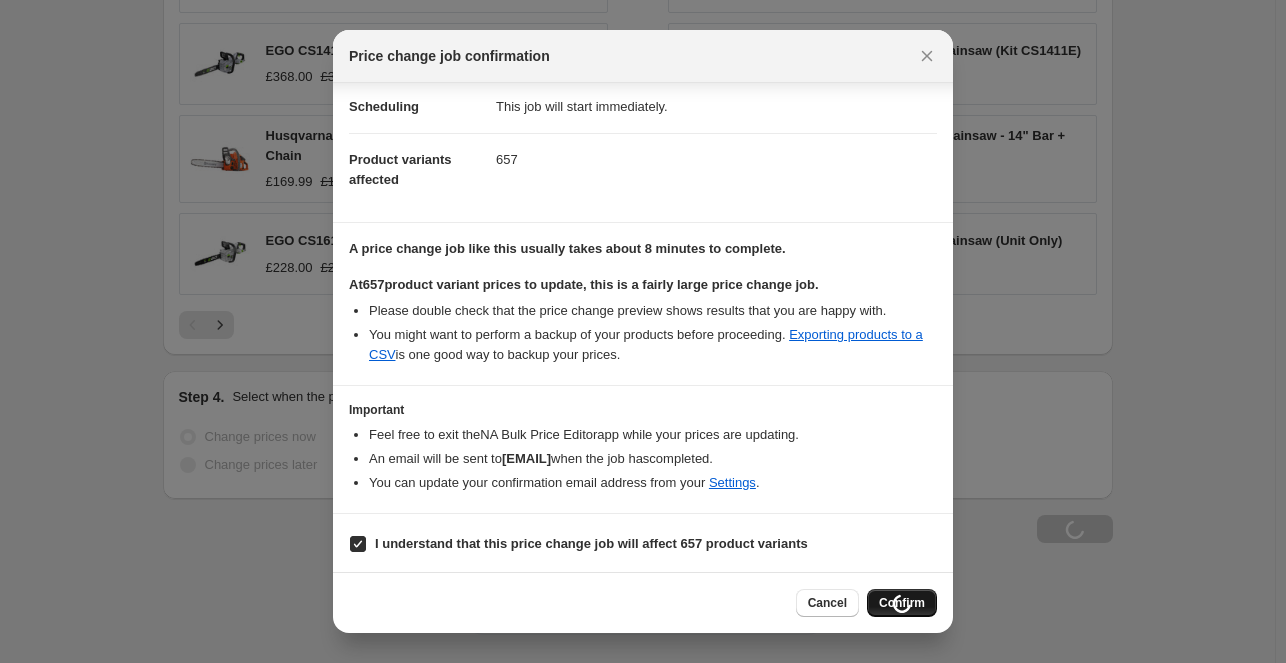 scroll, scrollTop: 1408, scrollLeft: 0, axis: vertical 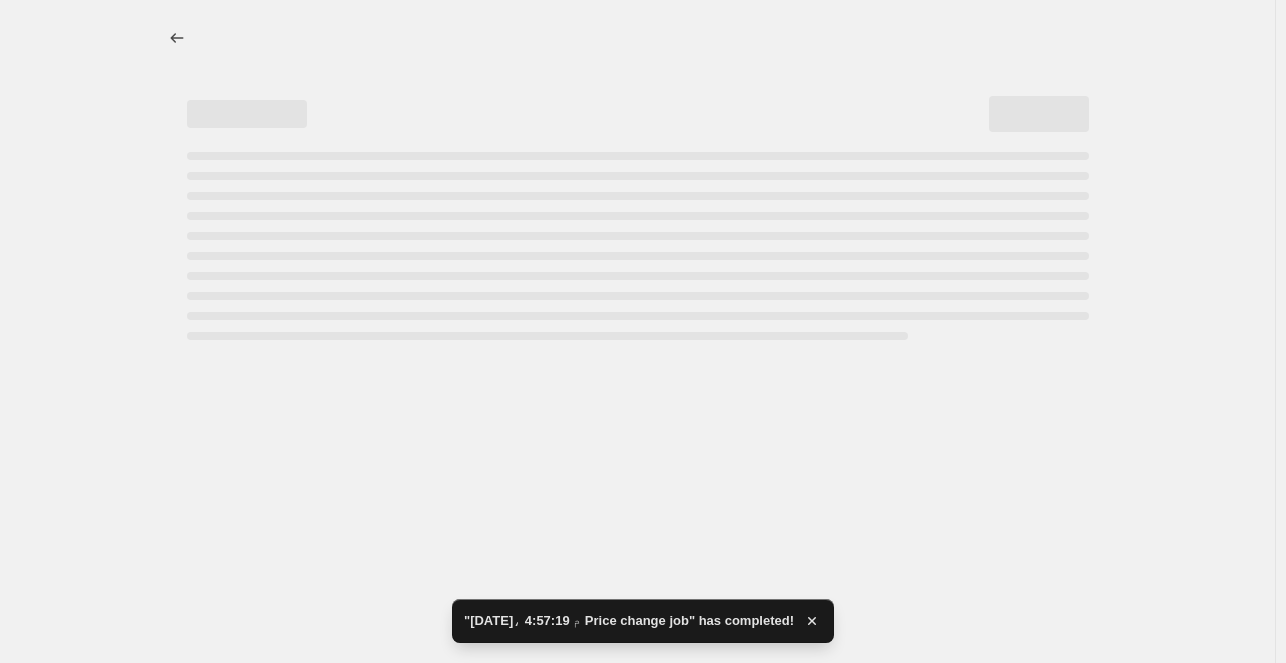 select on "percentage" 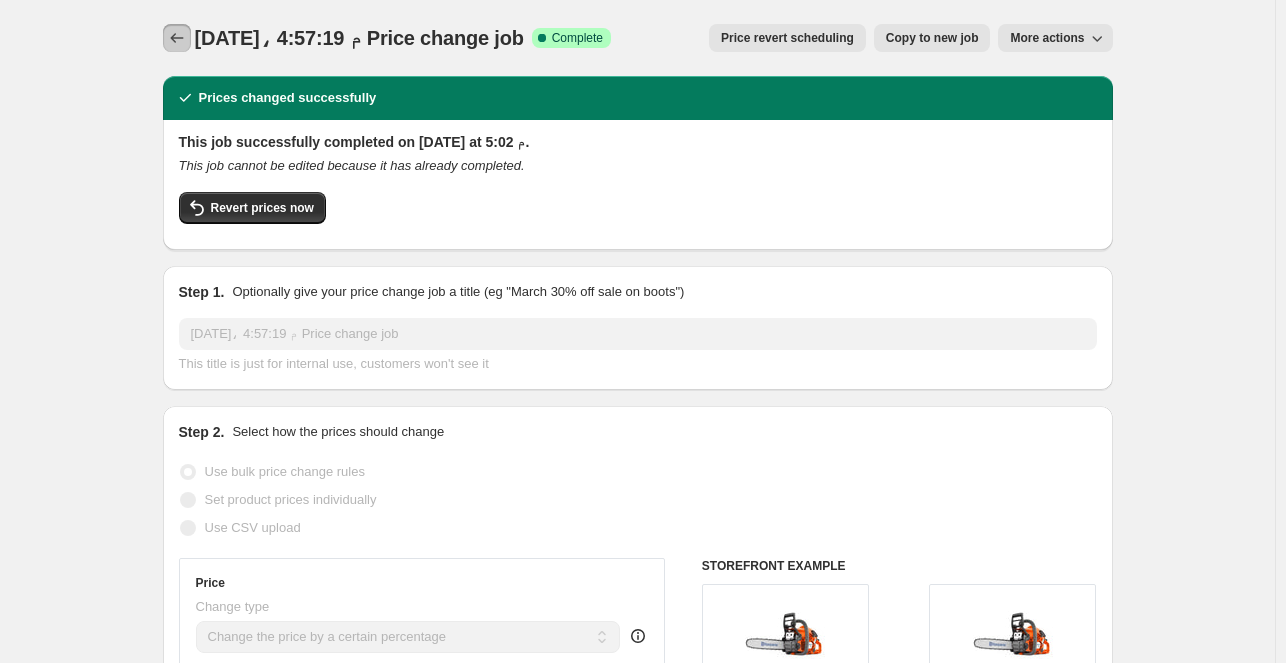click at bounding box center [177, 38] 